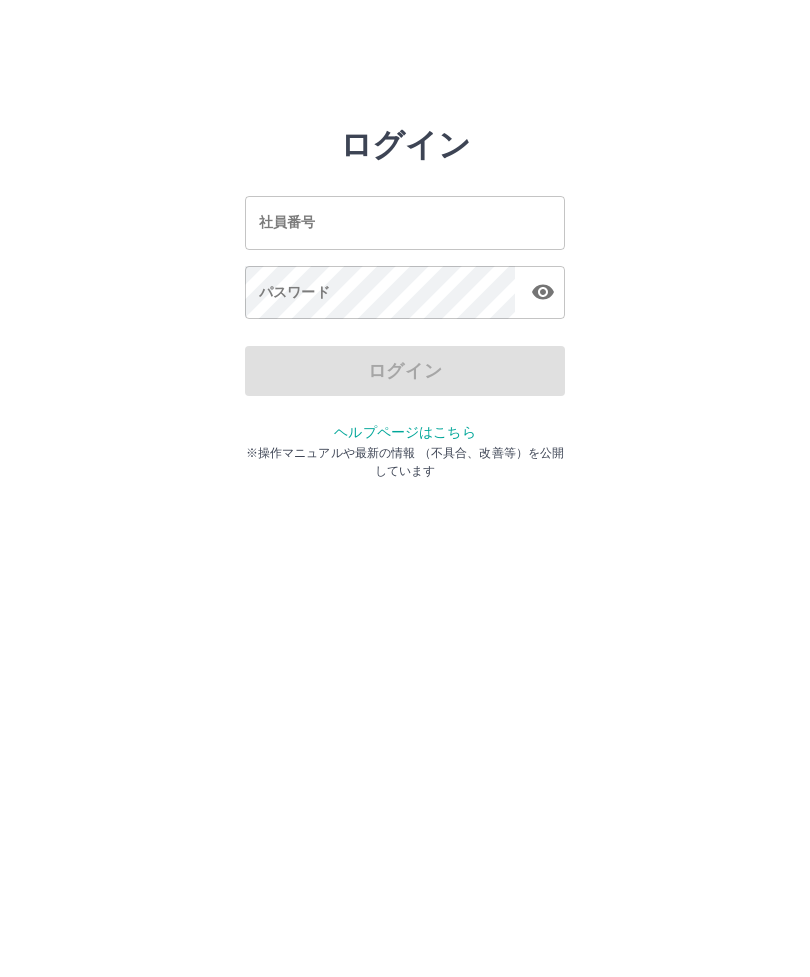scroll, scrollTop: 0, scrollLeft: 0, axis: both 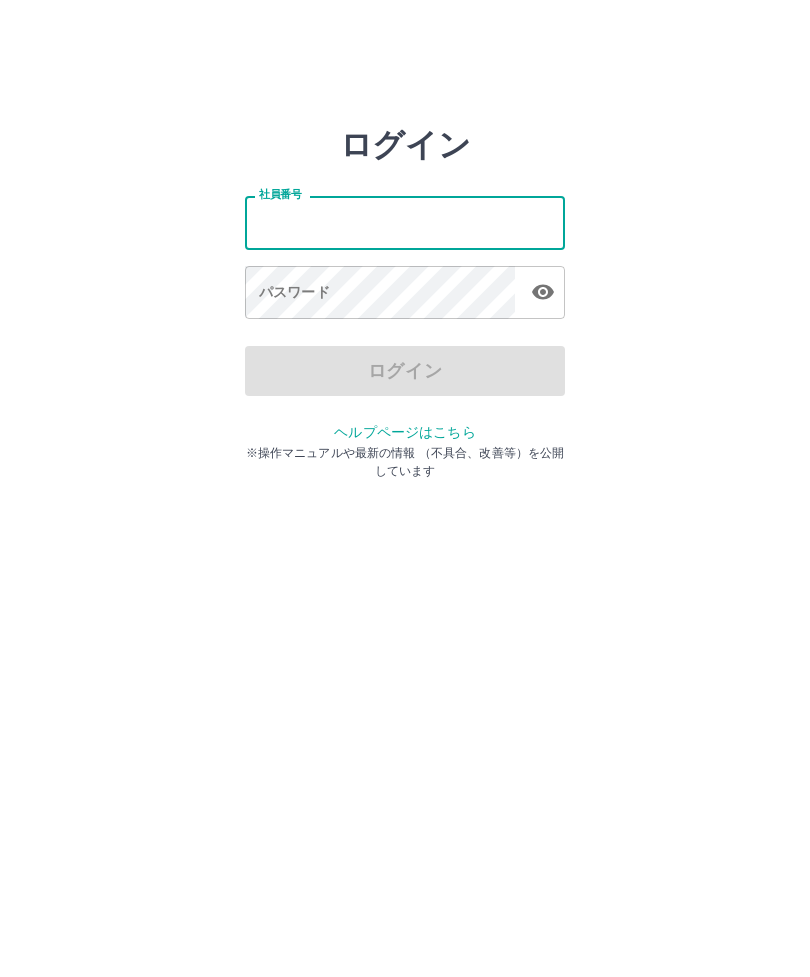 type on "*******" 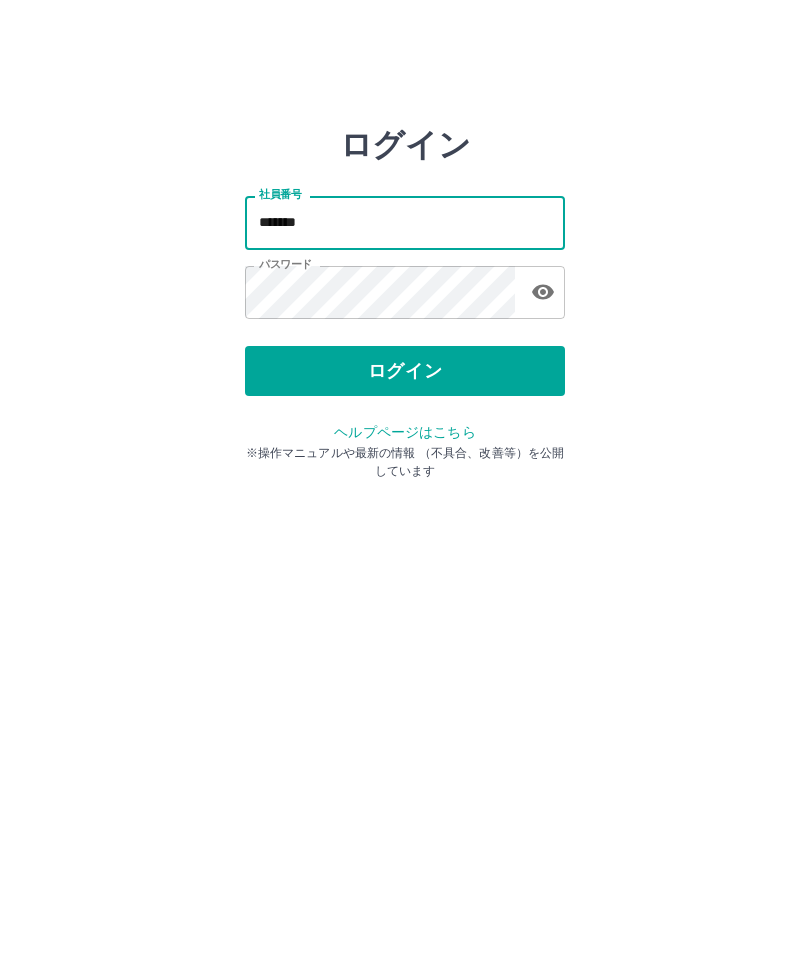 click on "ログイン" at bounding box center (405, 371) 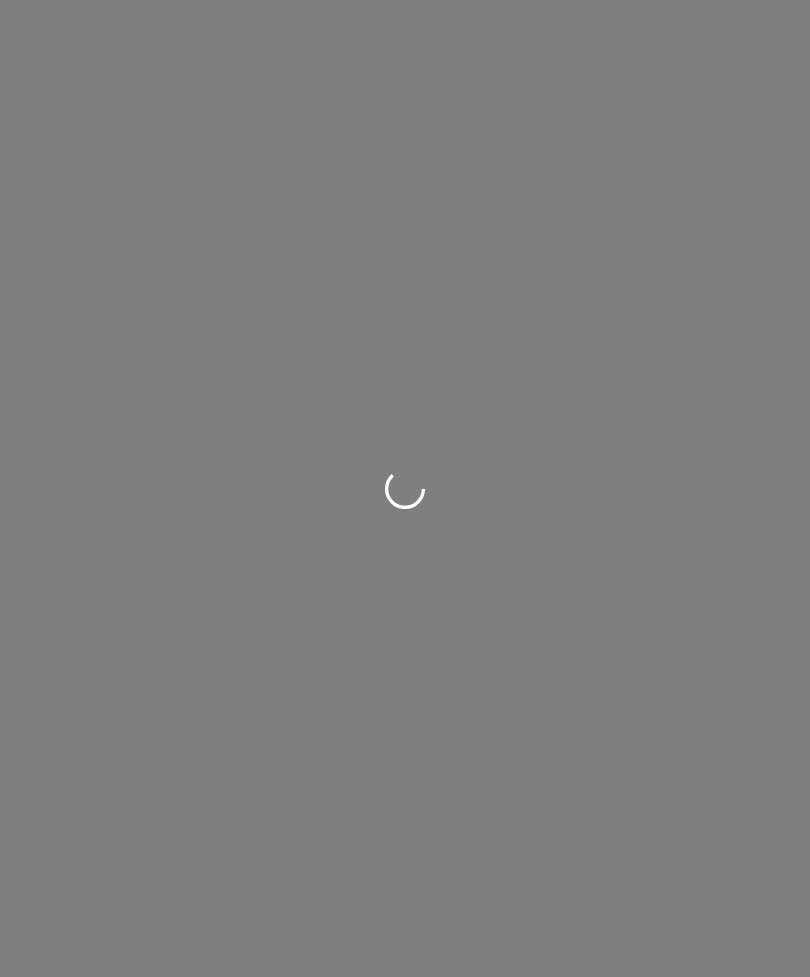 scroll, scrollTop: 0, scrollLeft: 0, axis: both 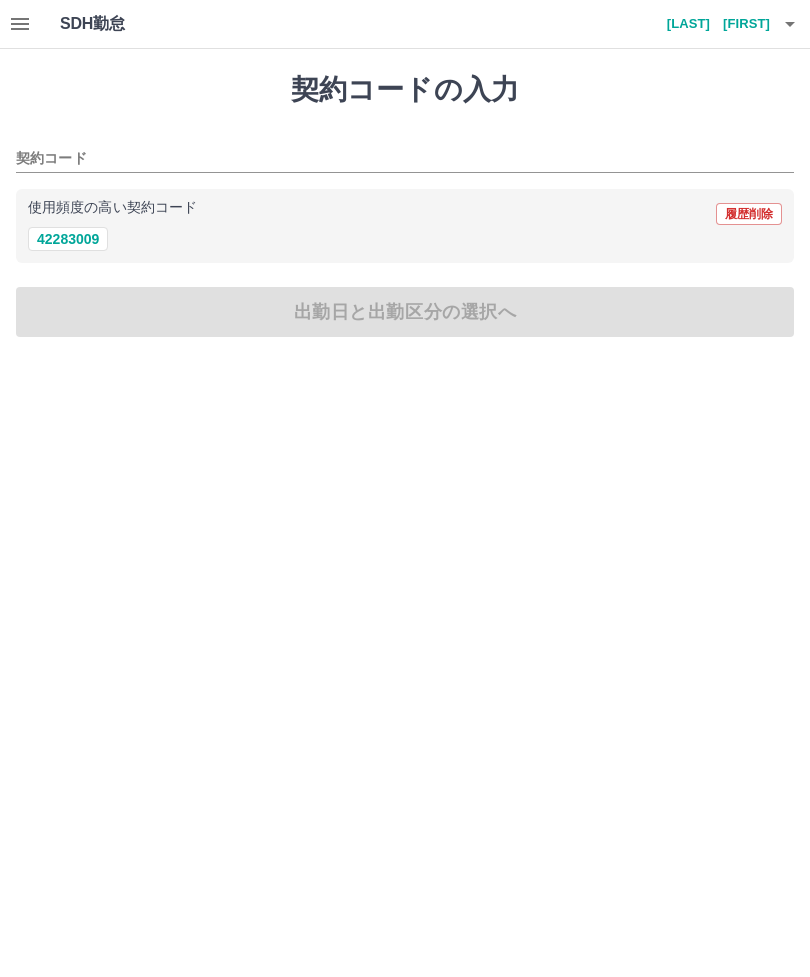 click 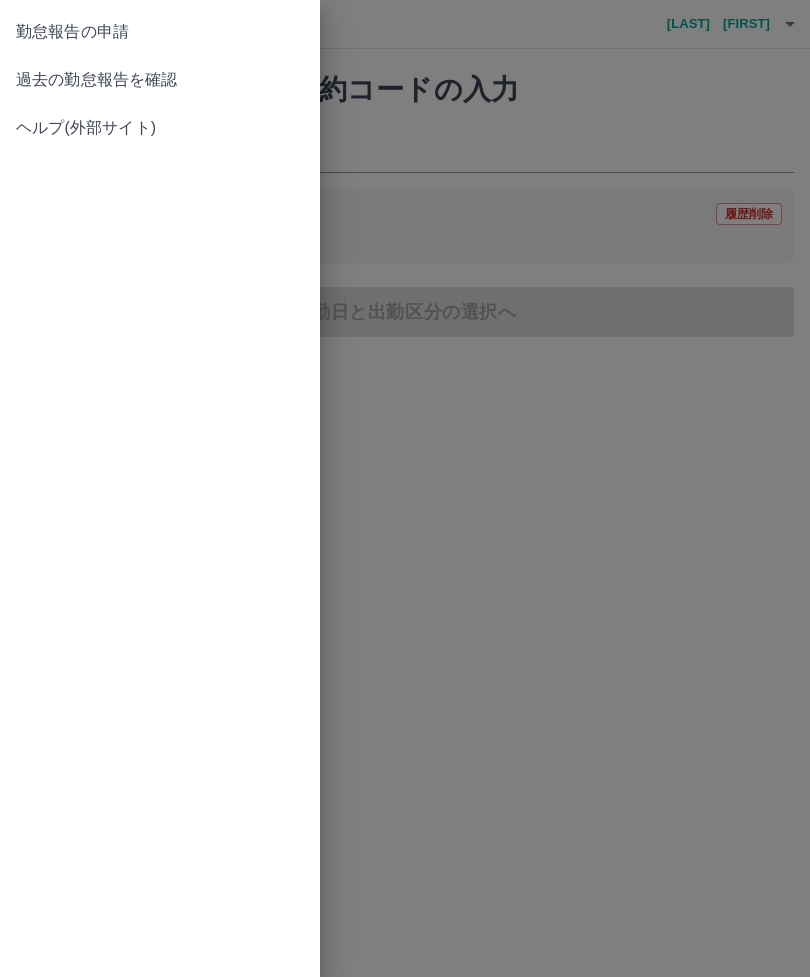 click on "過去の勤怠報告を確認" at bounding box center [160, 80] 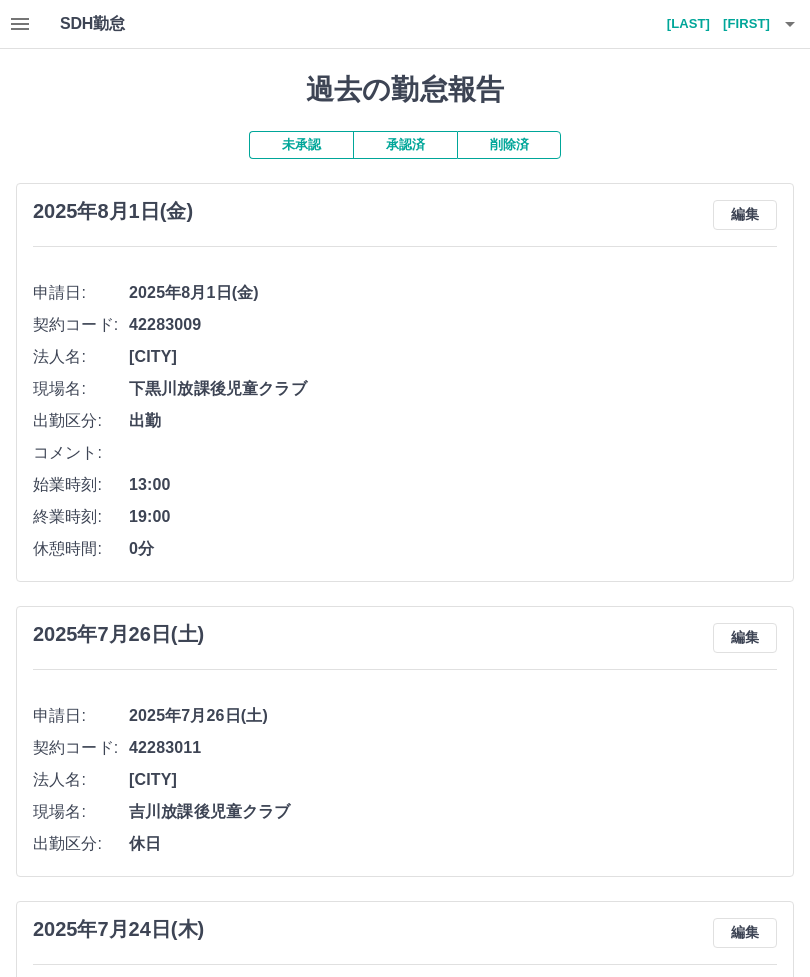 click 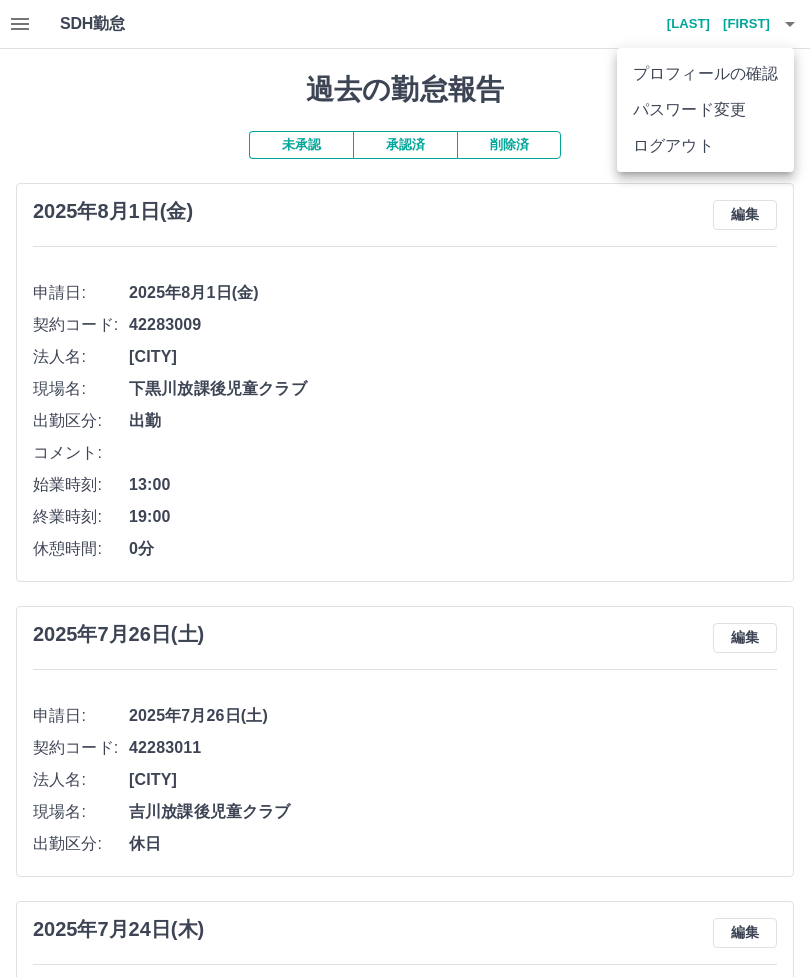 click on "ログアウト" at bounding box center [705, 146] 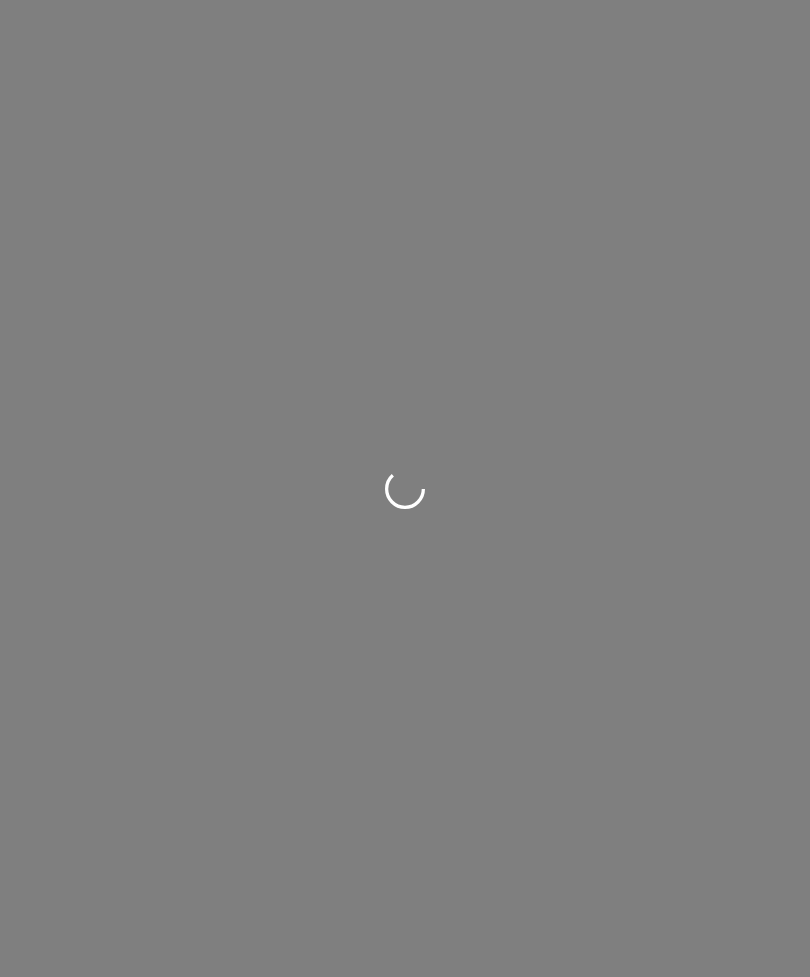 scroll, scrollTop: 0, scrollLeft: 0, axis: both 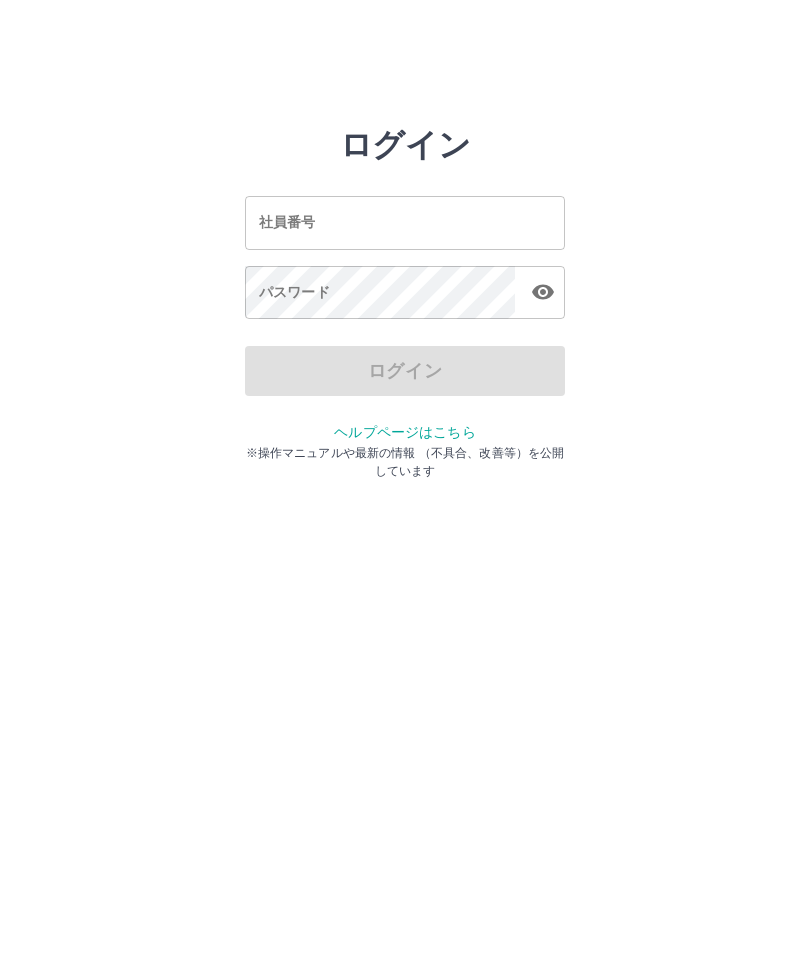 click on "社員番号" at bounding box center [405, 222] 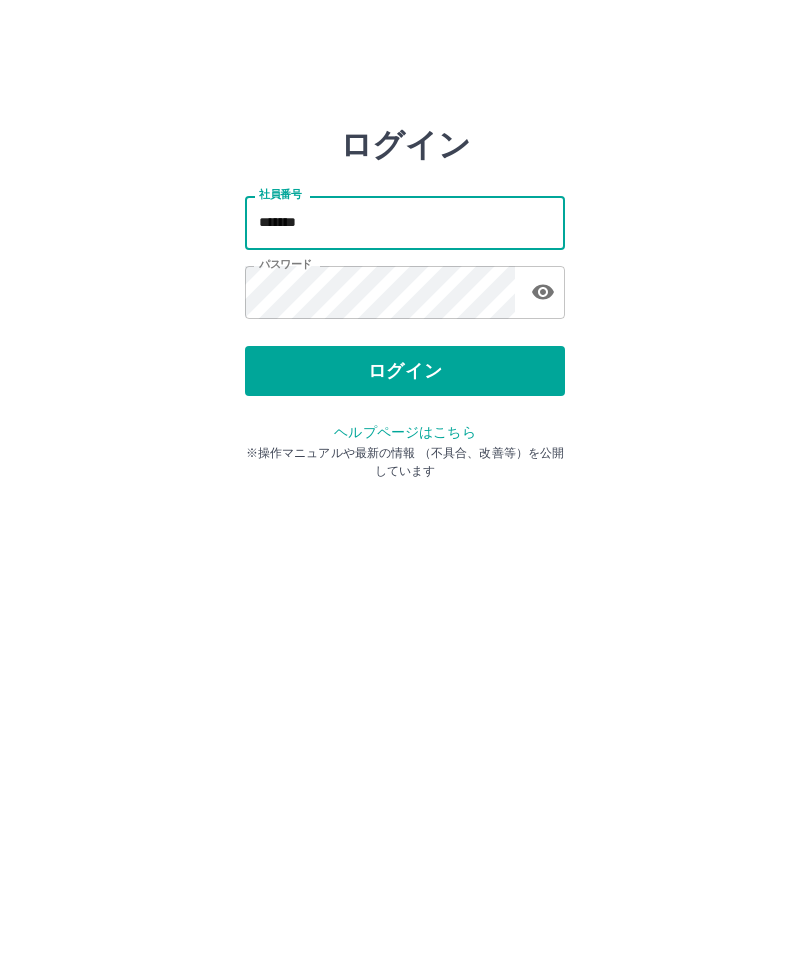 click on "*******" at bounding box center (405, 222) 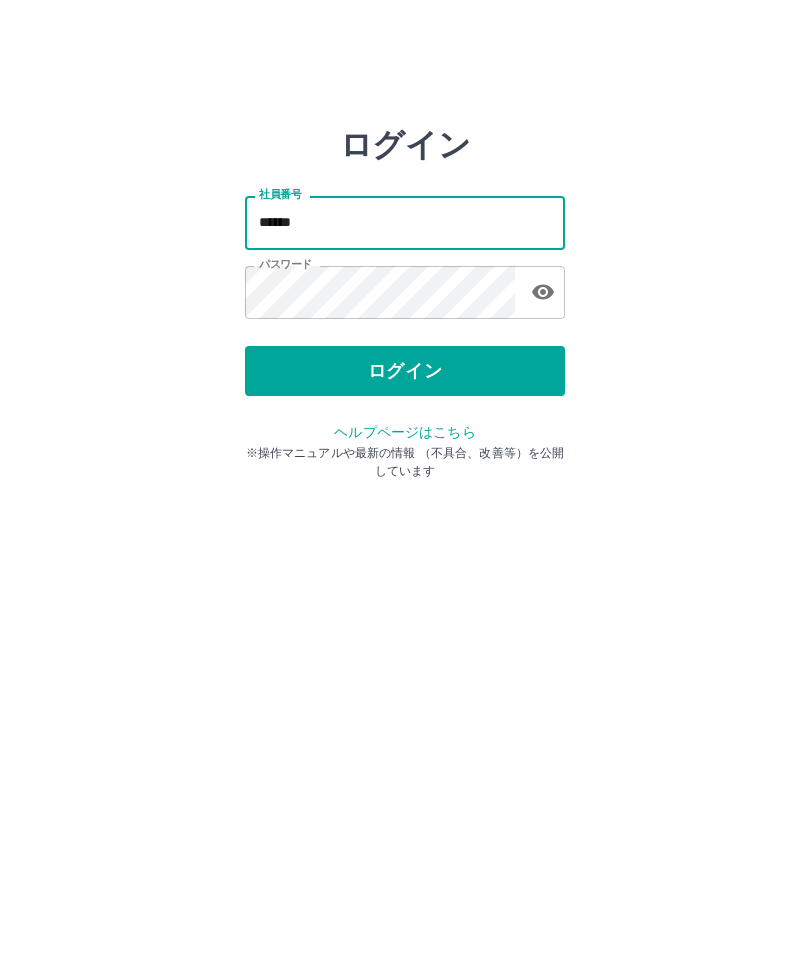 type on "*******" 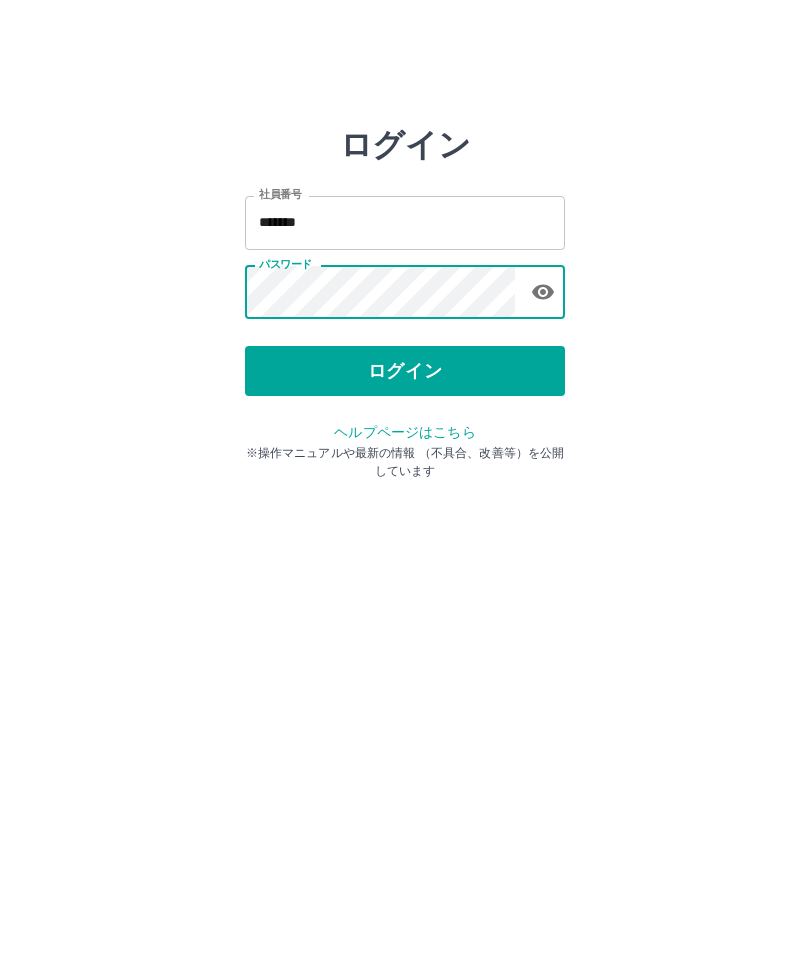 click on "ログイン" at bounding box center [405, 371] 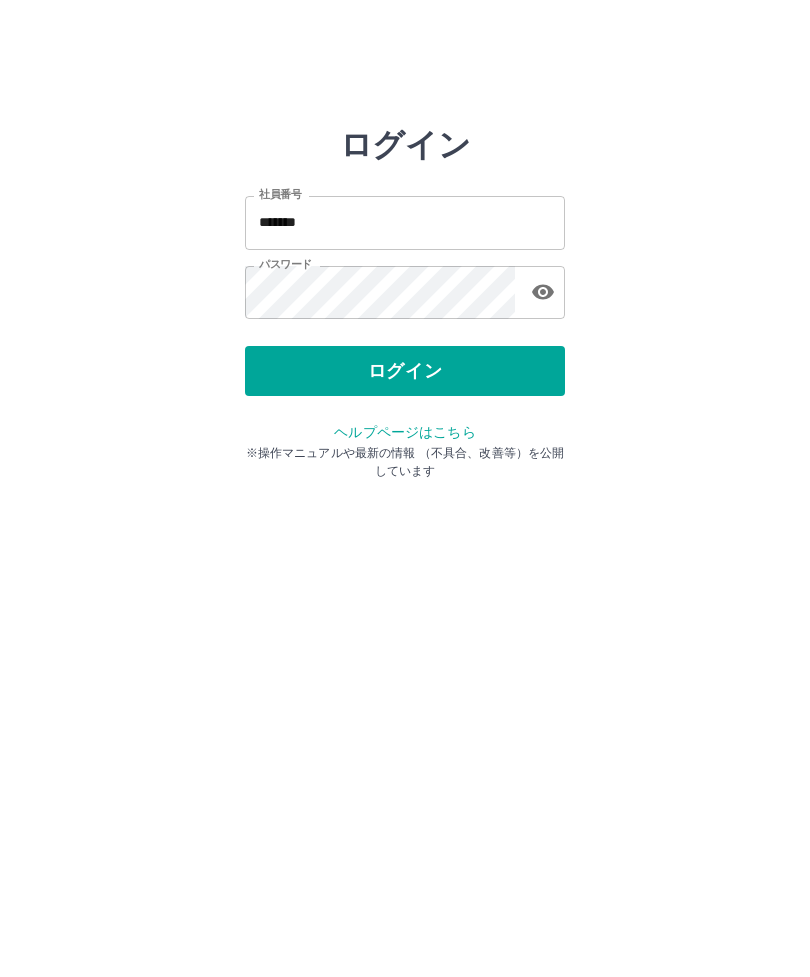 click on "ログイン" at bounding box center [405, 371] 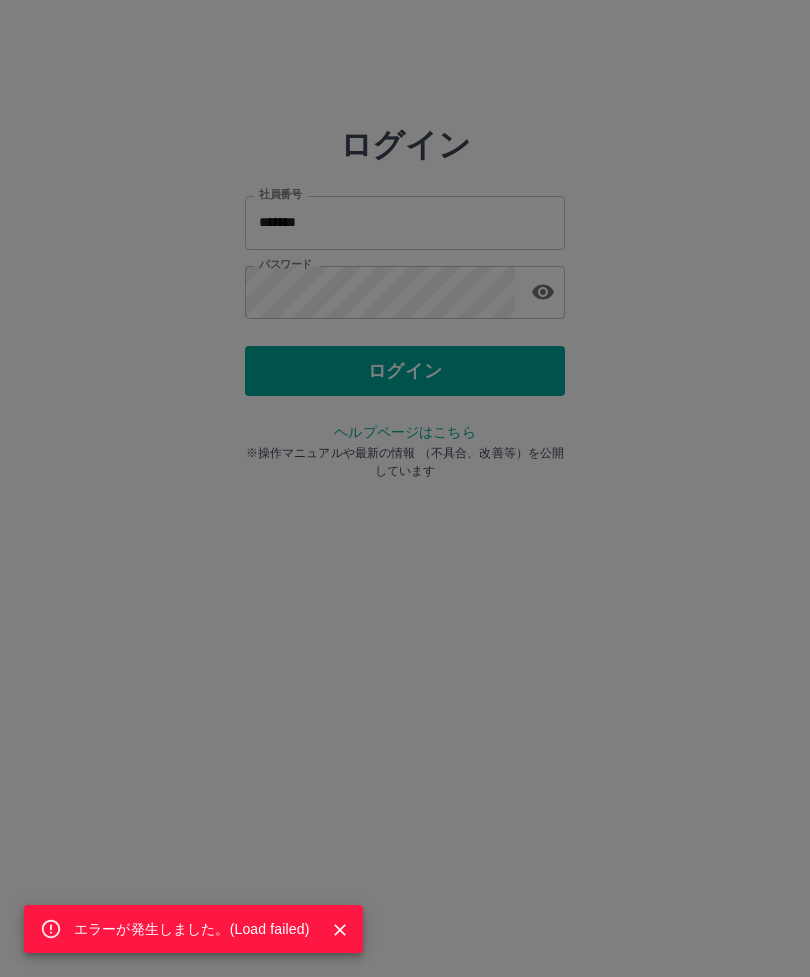click on "エラーが発生しました。( Load failed )" at bounding box center (405, 488) 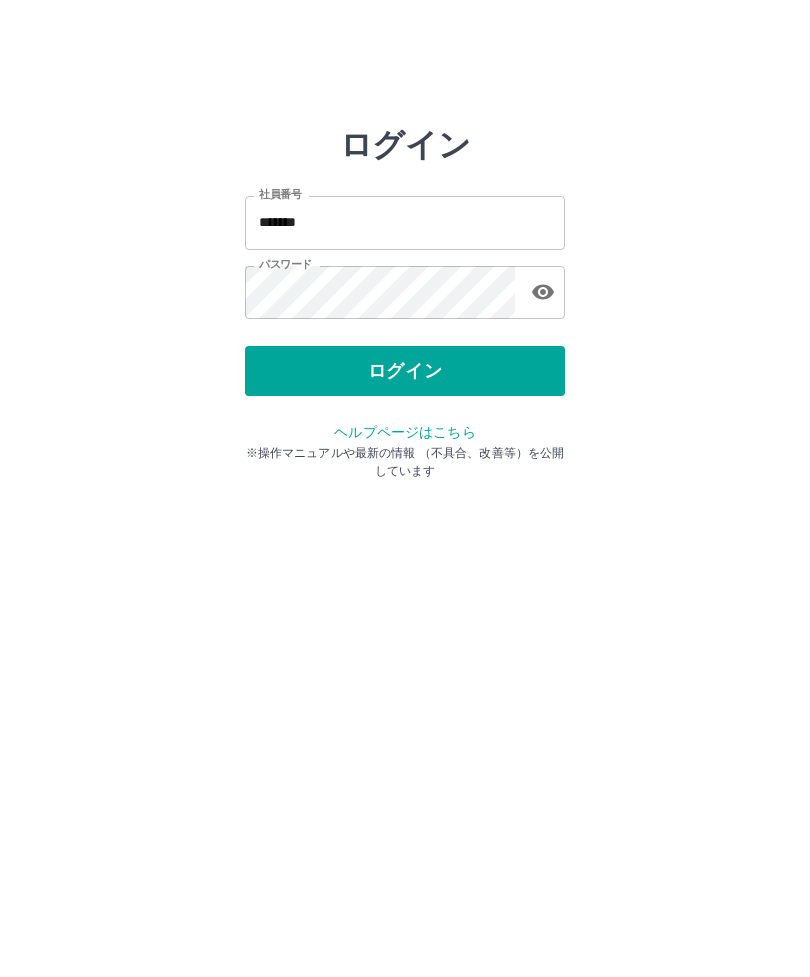 click on "ログイン" at bounding box center [405, 371] 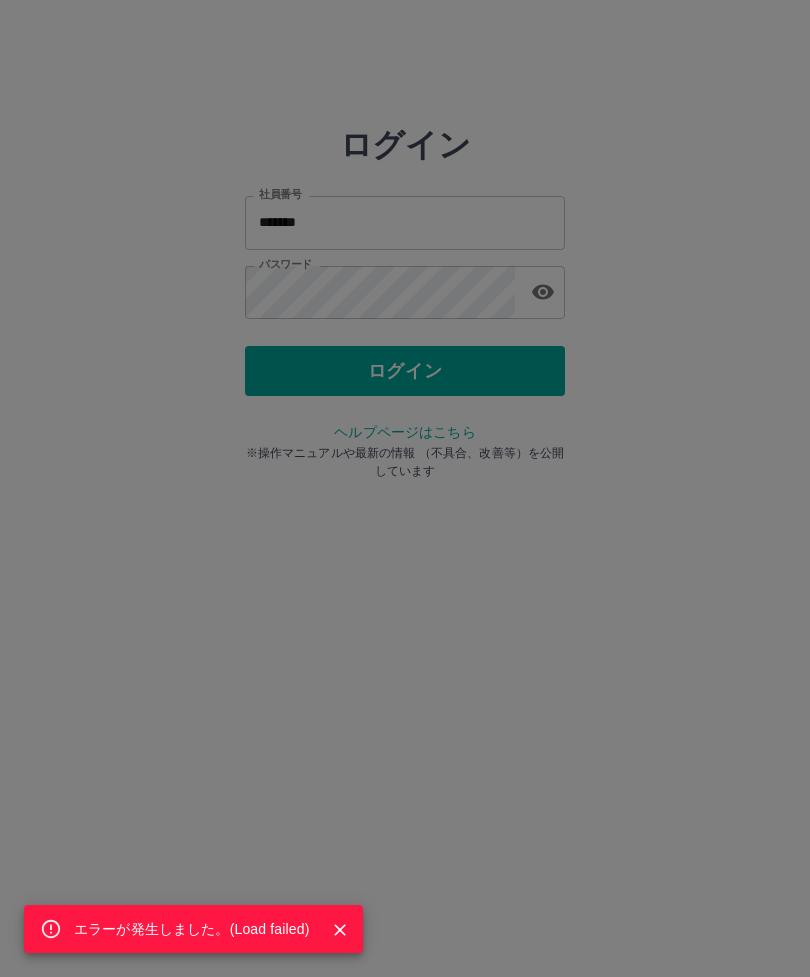 click on "エラーが発生しました。( Load failed )" at bounding box center (405, 488) 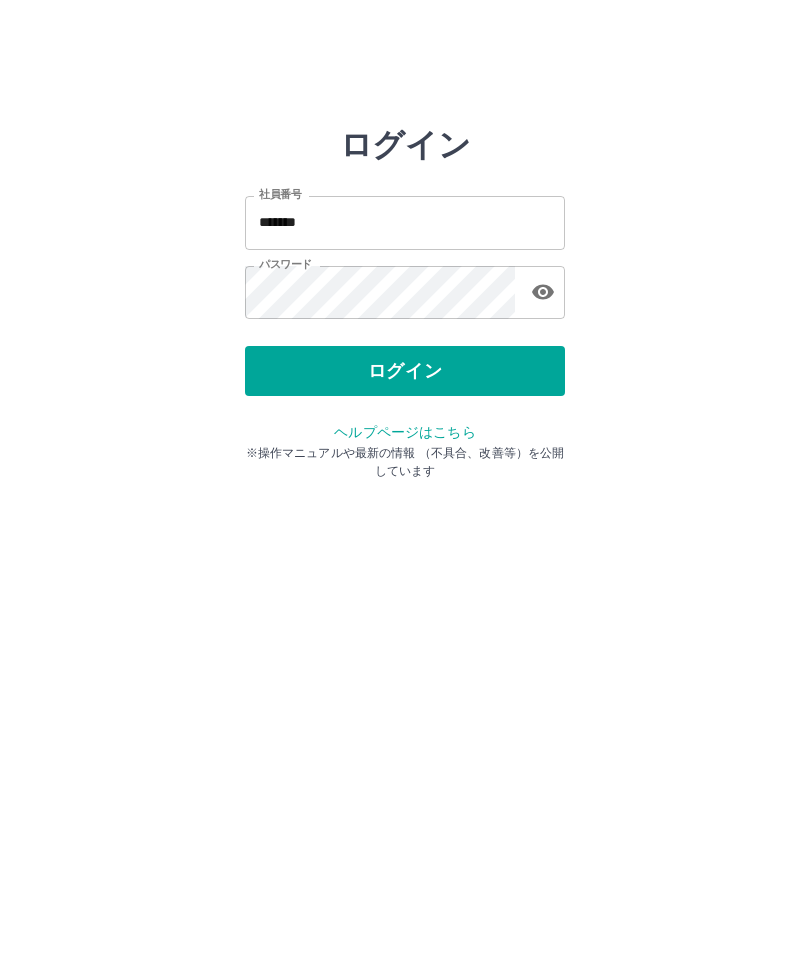 click on "ログイン" at bounding box center (405, 371) 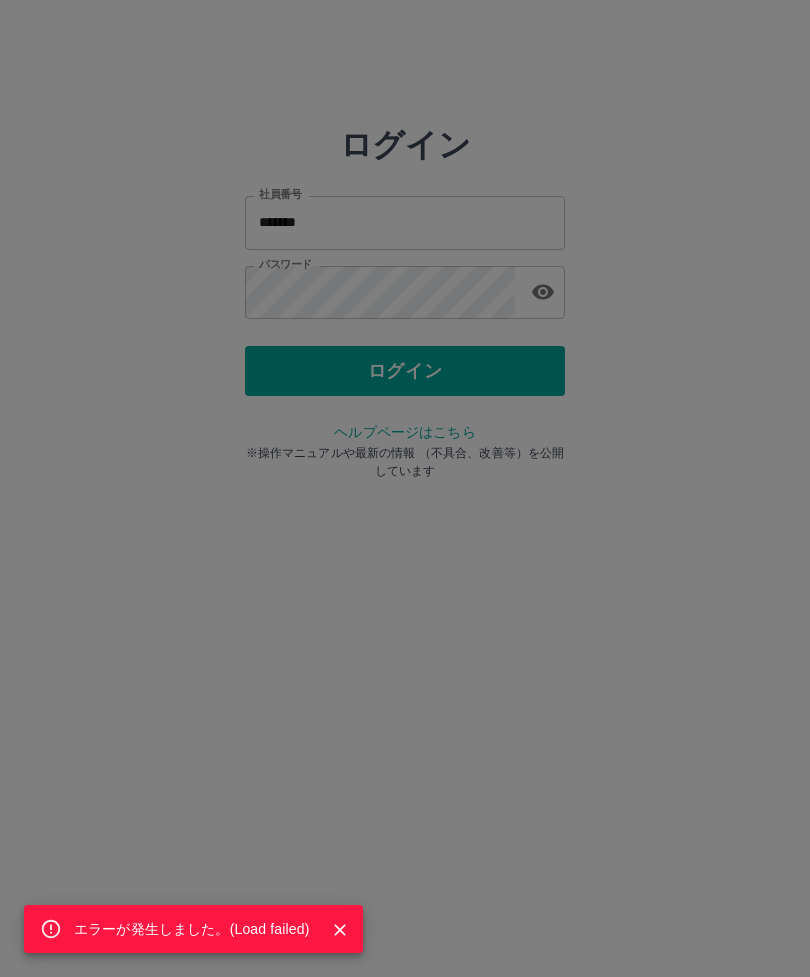 click on "エラーが発生しました。( Load failed )" at bounding box center (405, 488) 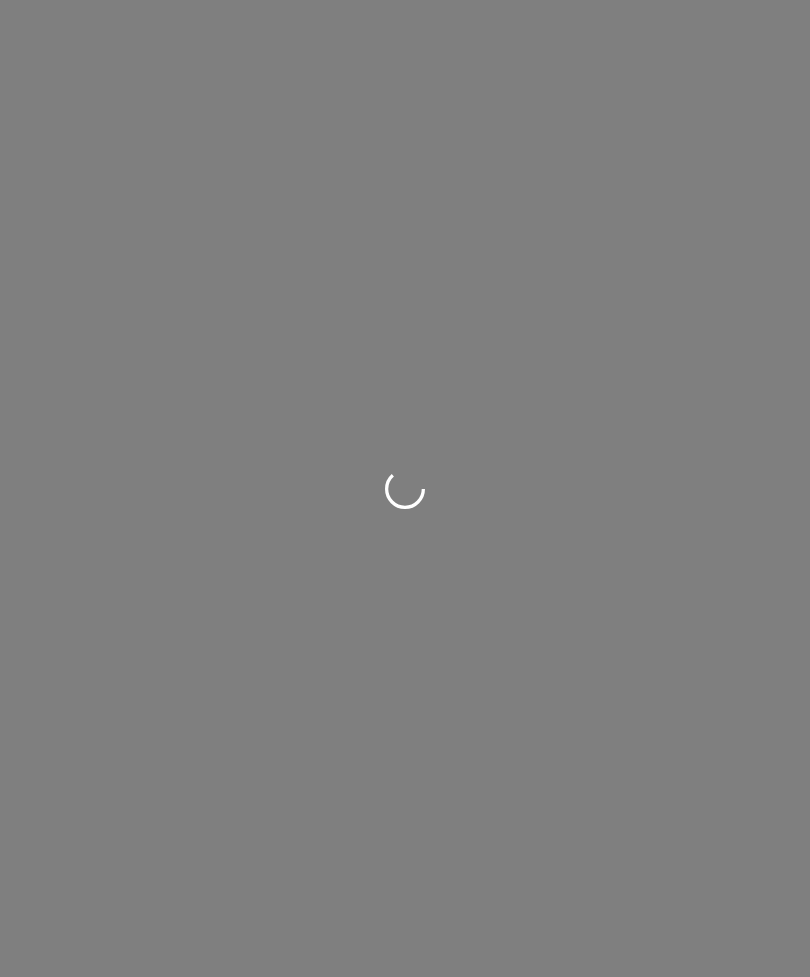 scroll, scrollTop: 0, scrollLeft: 0, axis: both 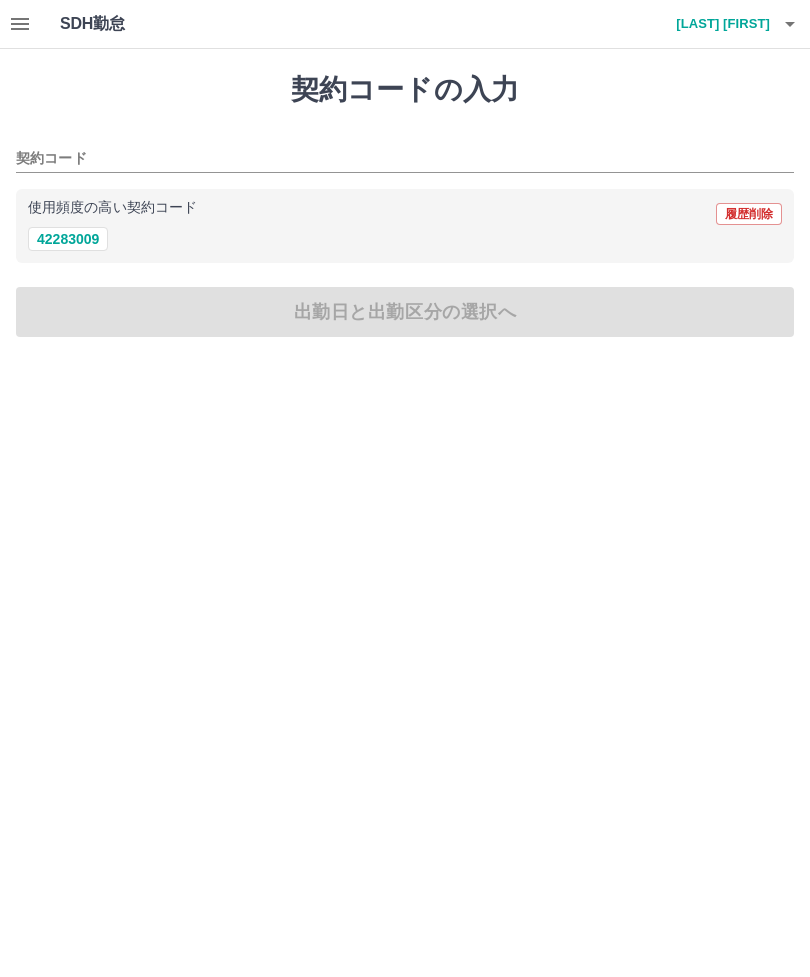 click at bounding box center [20, 24] 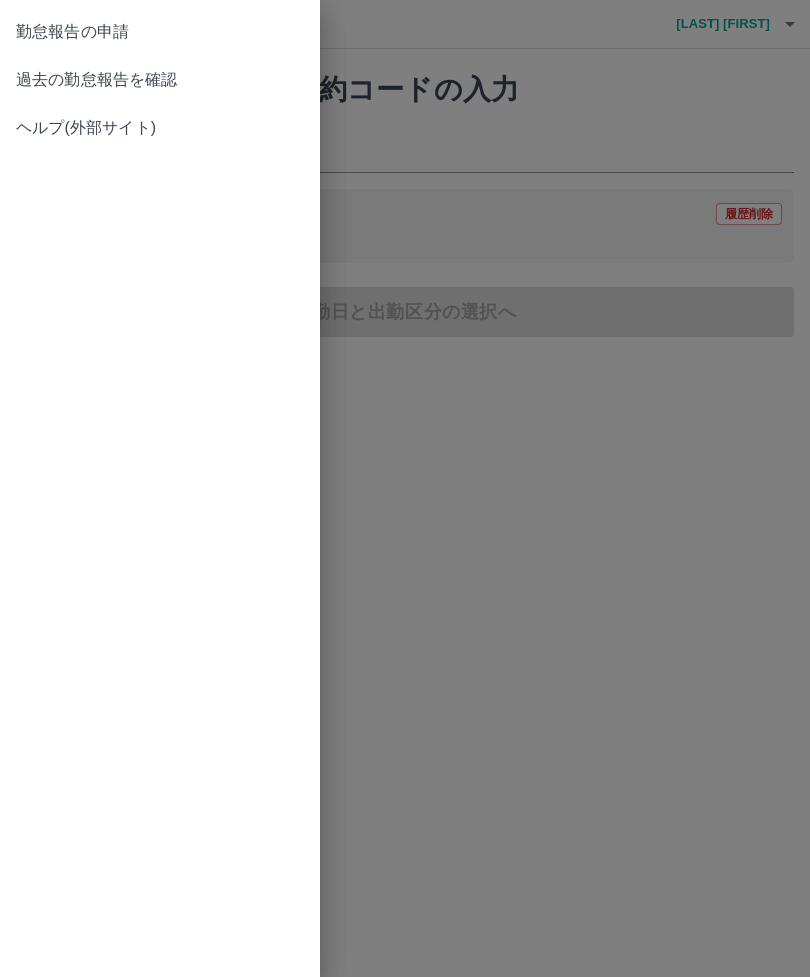 click on "過去の勤怠報告を確認" at bounding box center (160, 80) 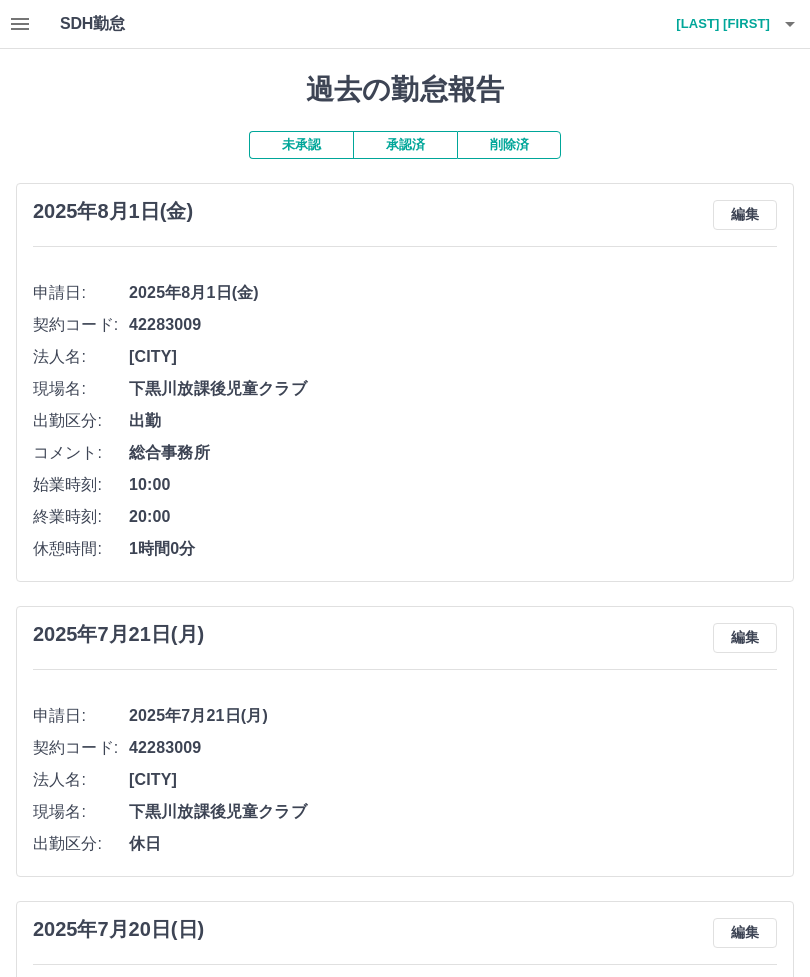 click 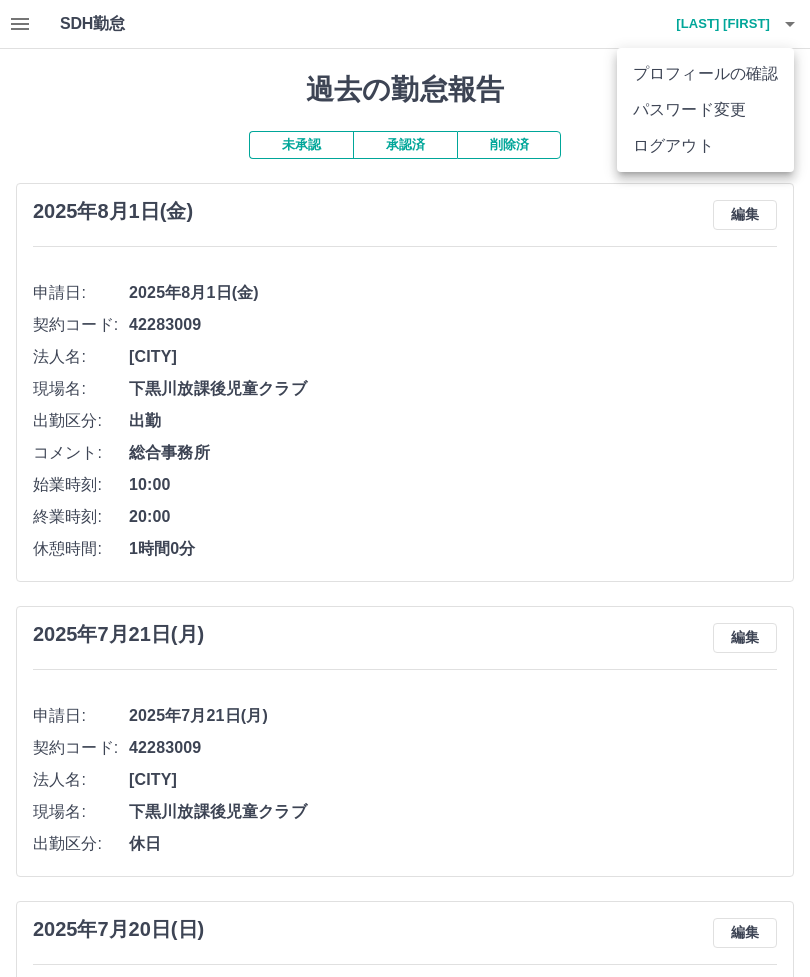 click on "ログアウト" at bounding box center (705, 146) 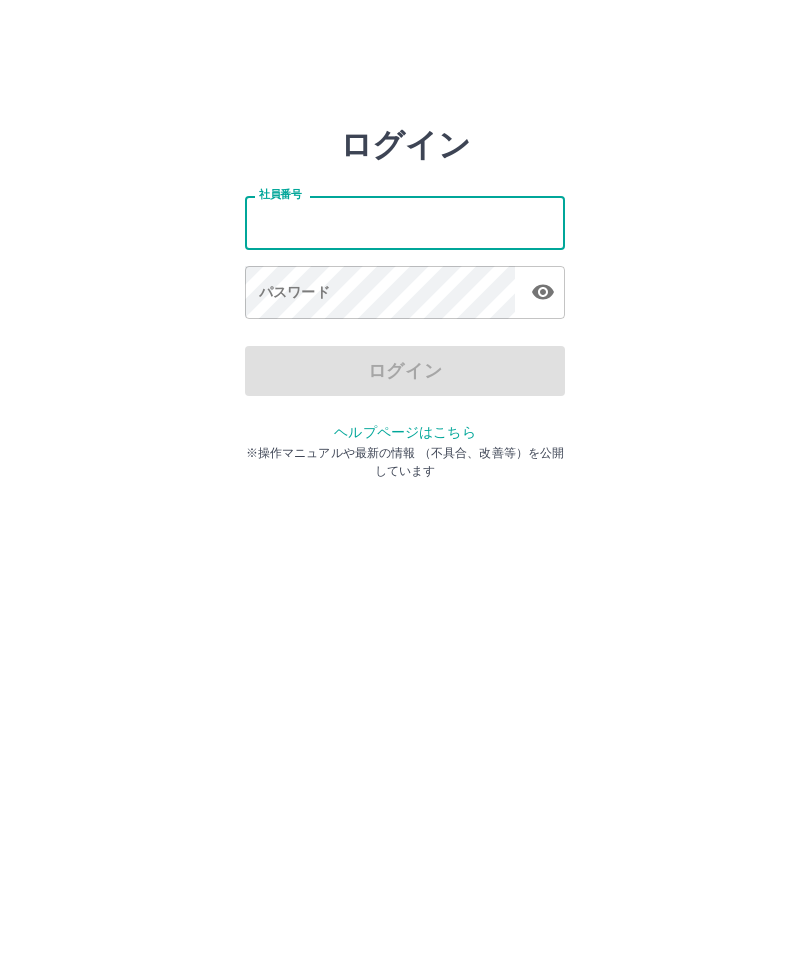 scroll, scrollTop: 0, scrollLeft: 0, axis: both 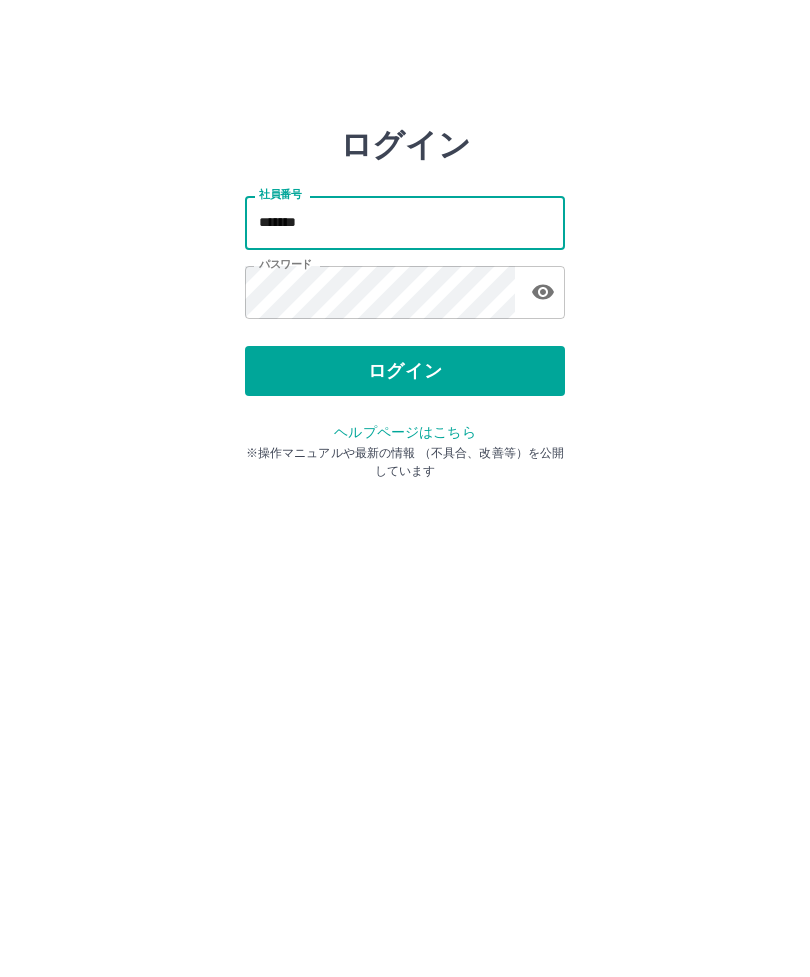 click on "*******" at bounding box center [405, 222] 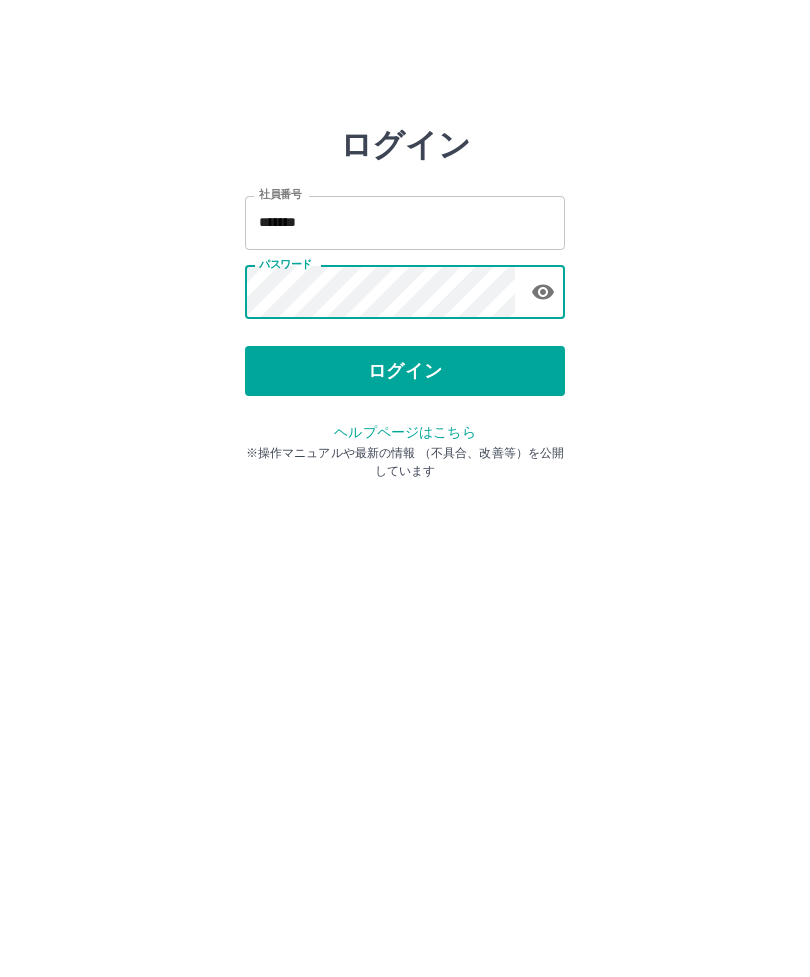 click on "ログイン" at bounding box center (405, 371) 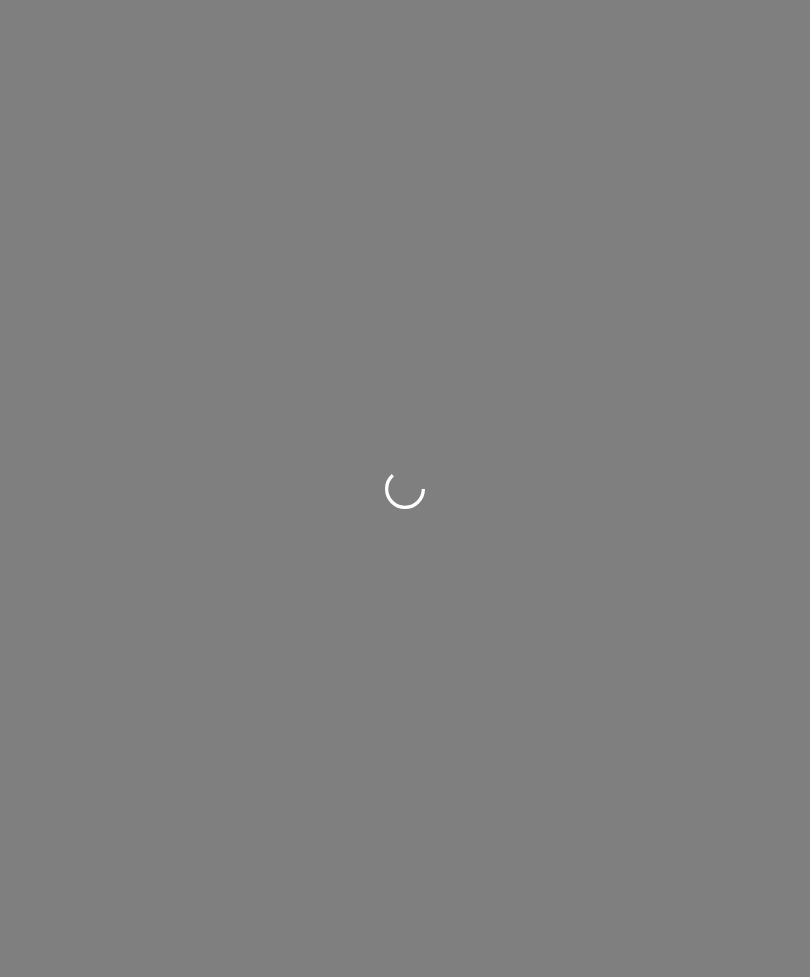 scroll, scrollTop: 0, scrollLeft: 0, axis: both 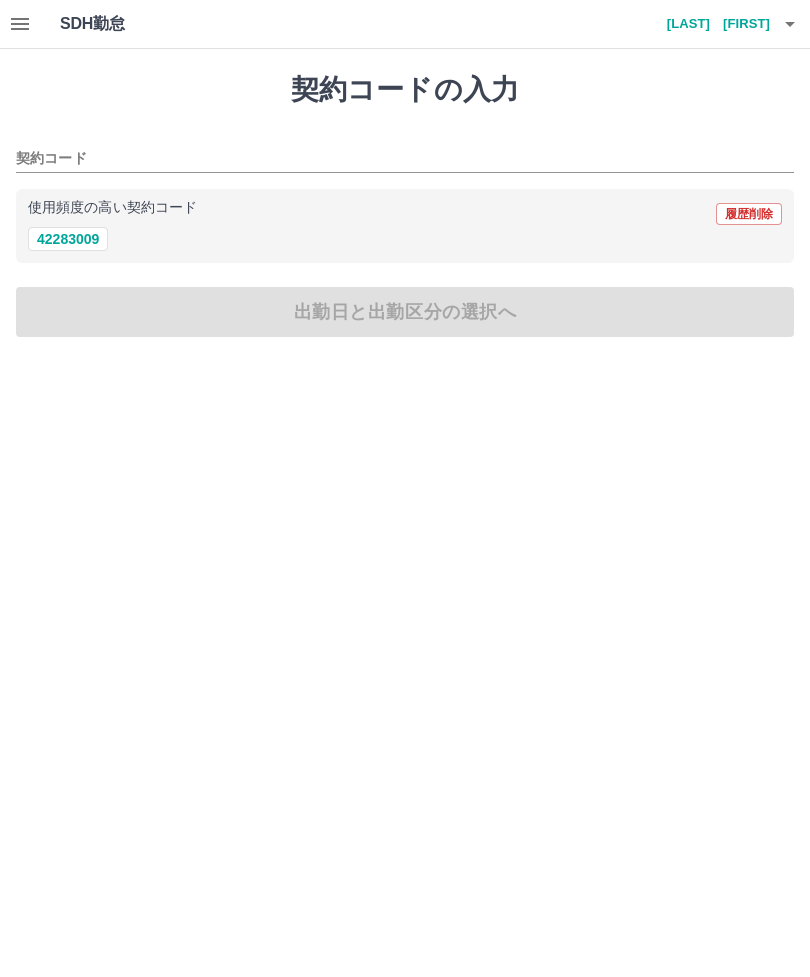 click at bounding box center [20, 24] 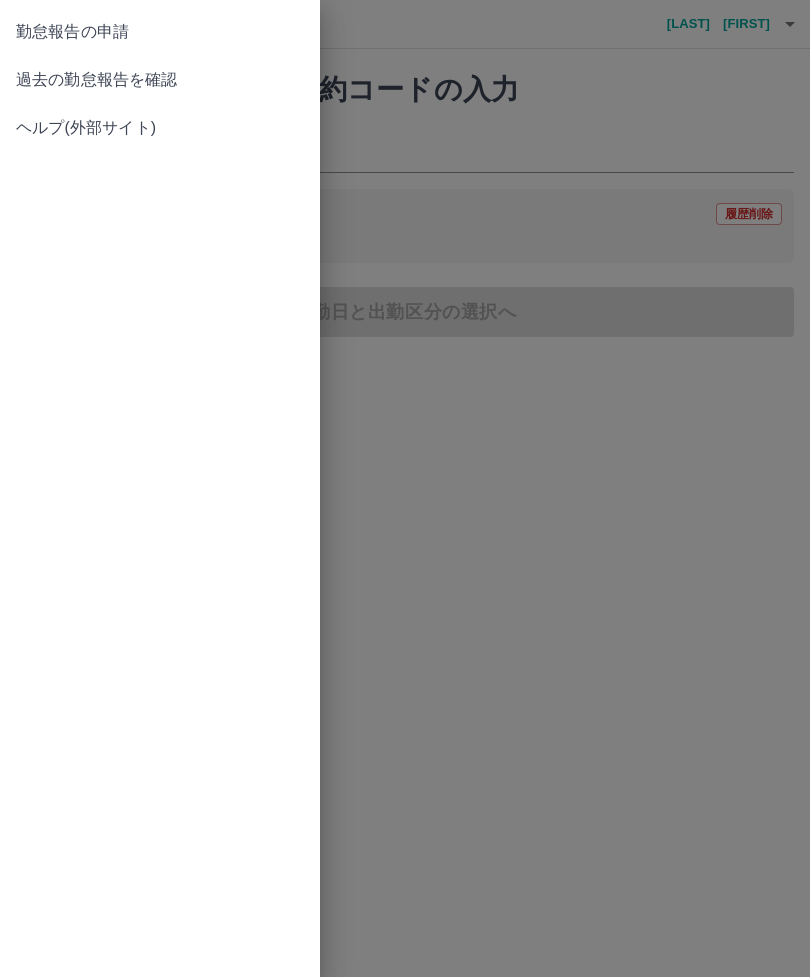 click on "過去の勤怠報告を確認" at bounding box center [160, 80] 